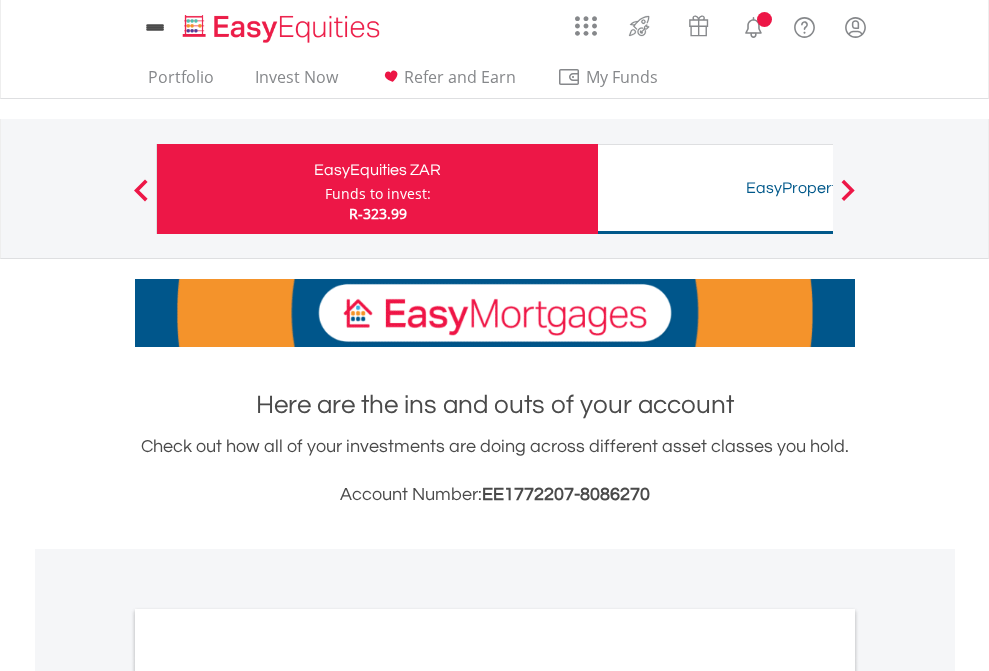 scroll, scrollTop: 0, scrollLeft: 0, axis: both 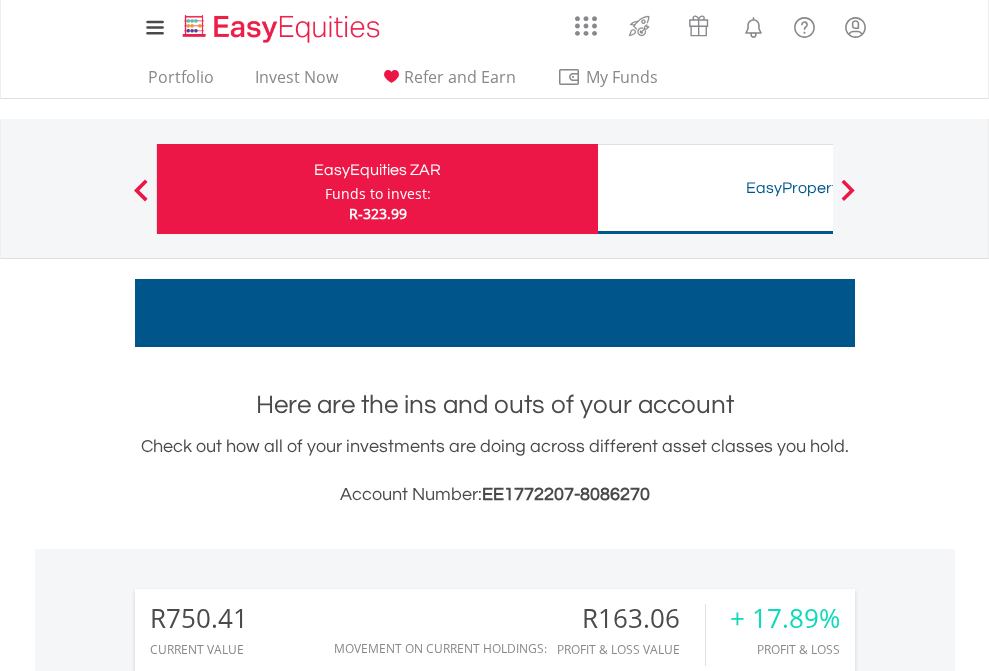 click on "Funds to invest:" at bounding box center (378, 194) 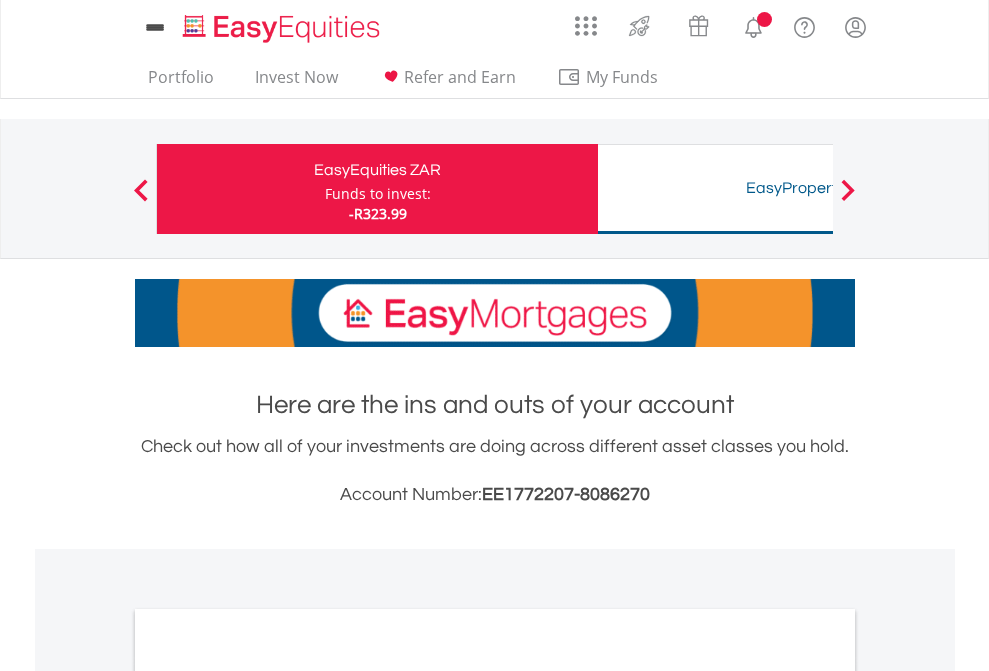 scroll, scrollTop: 0, scrollLeft: 0, axis: both 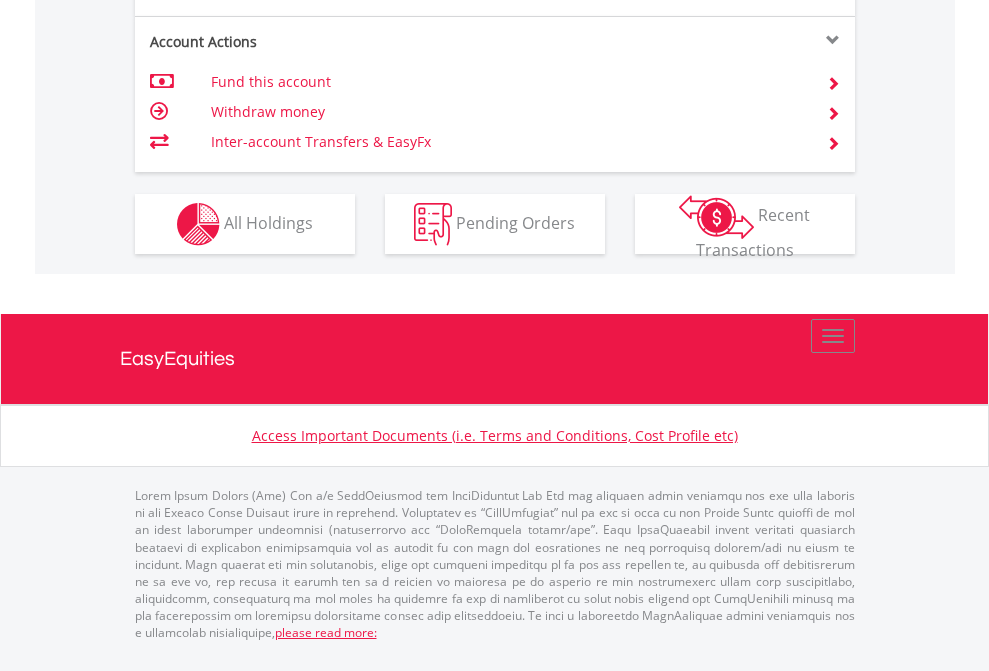 click on "Investment types" at bounding box center (706, -337) 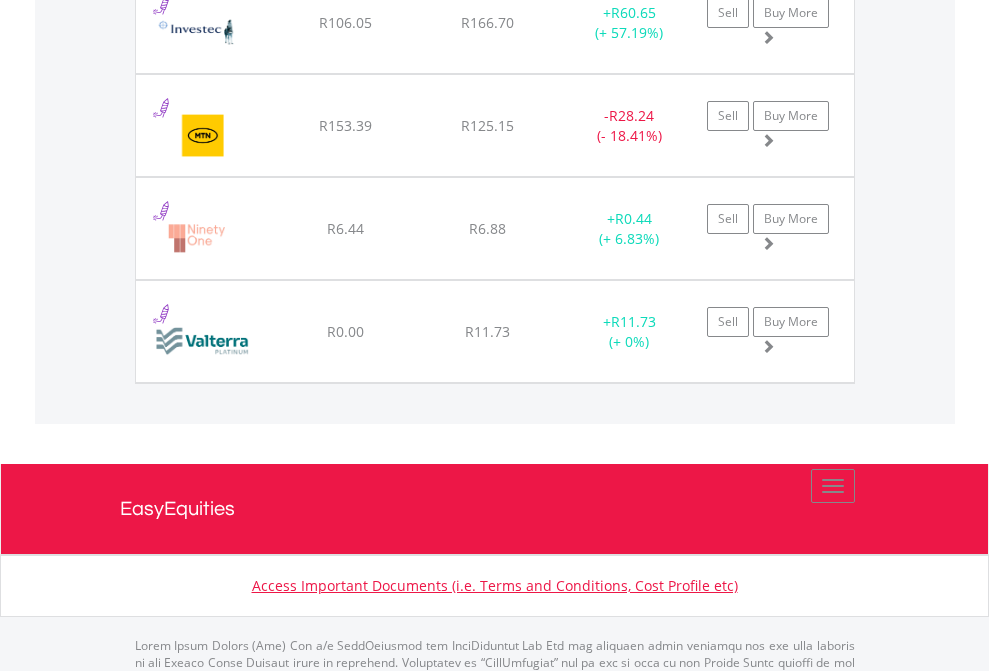 scroll, scrollTop: 2225, scrollLeft: 0, axis: vertical 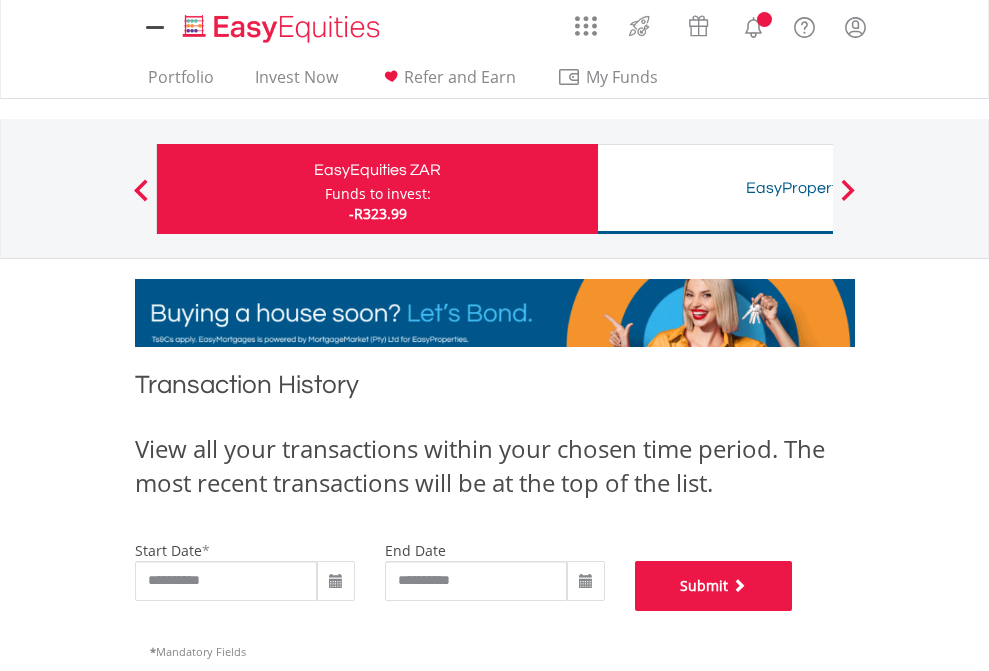click on "Submit" at bounding box center [714, 586] 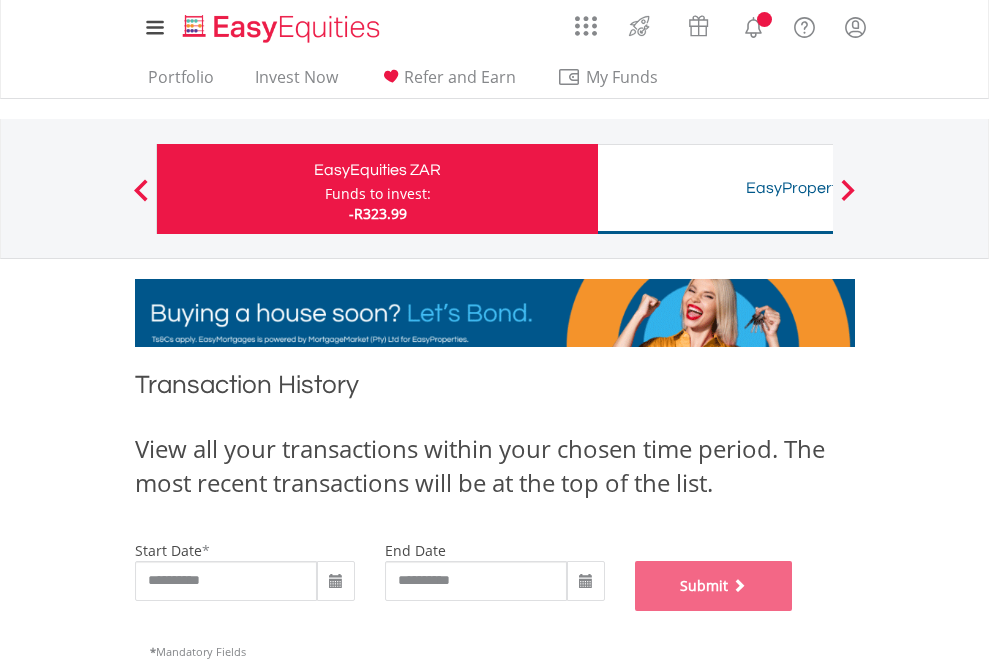 scroll, scrollTop: 811, scrollLeft: 0, axis: vertical 